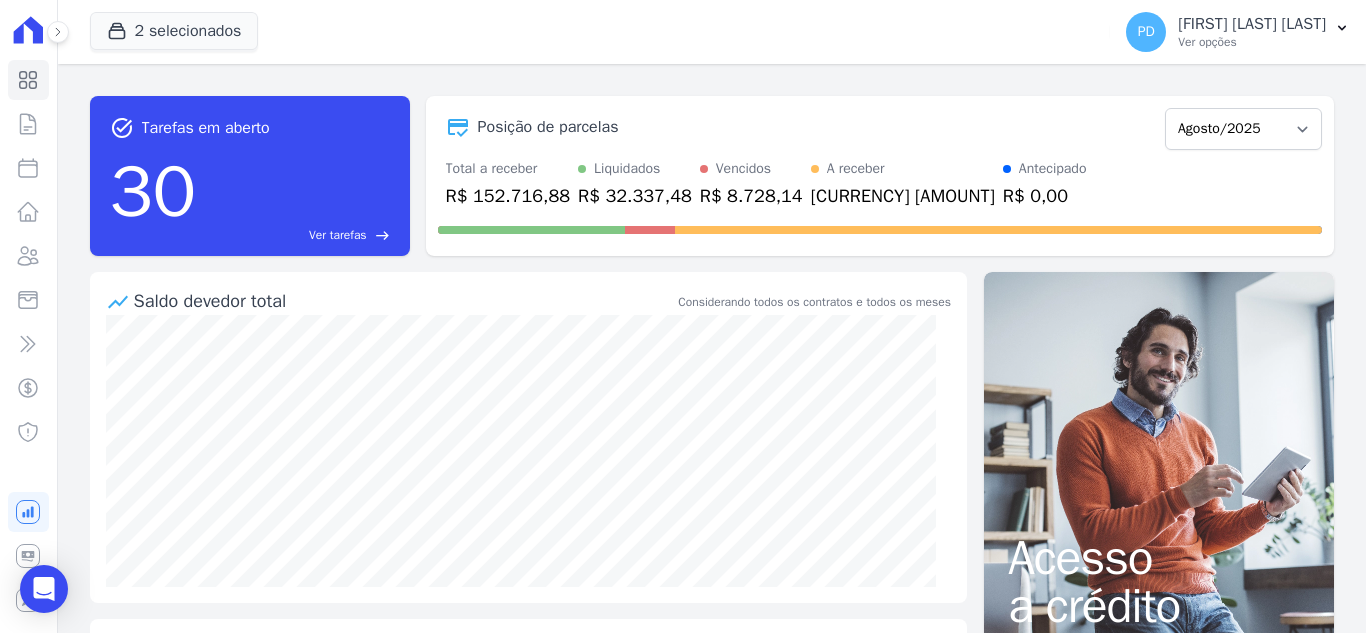 scroll, scrollTop: 0, scrollLeft: 0, axis: both 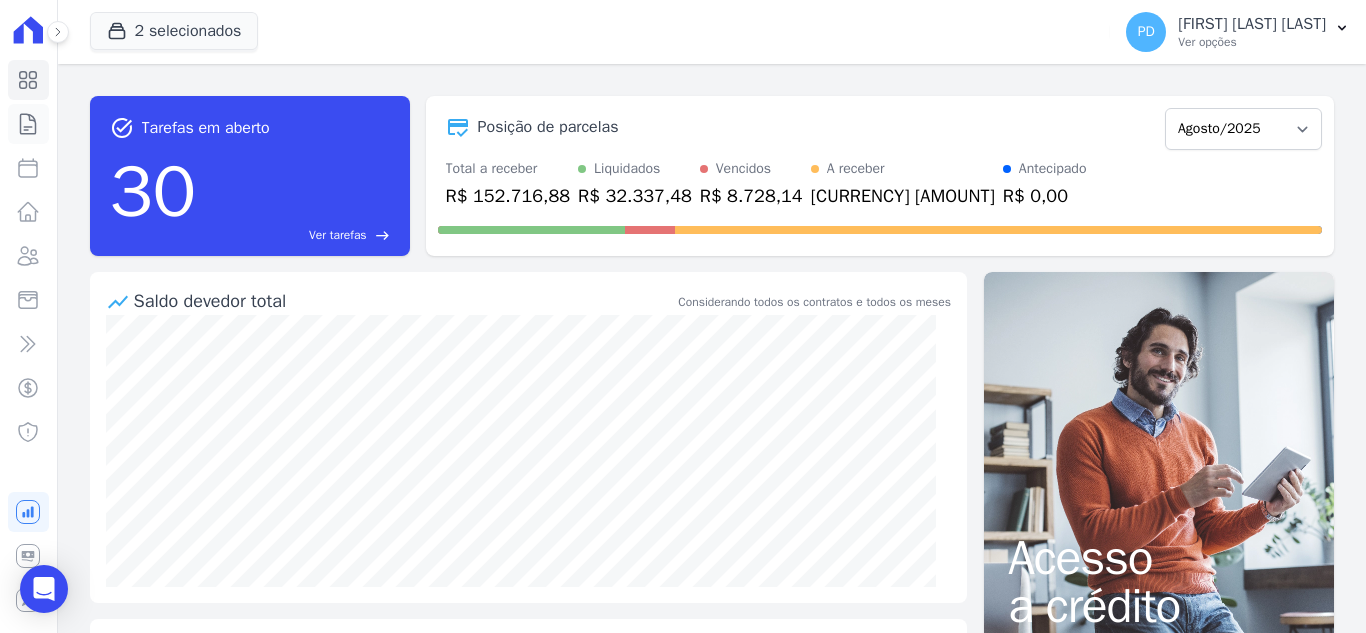 click 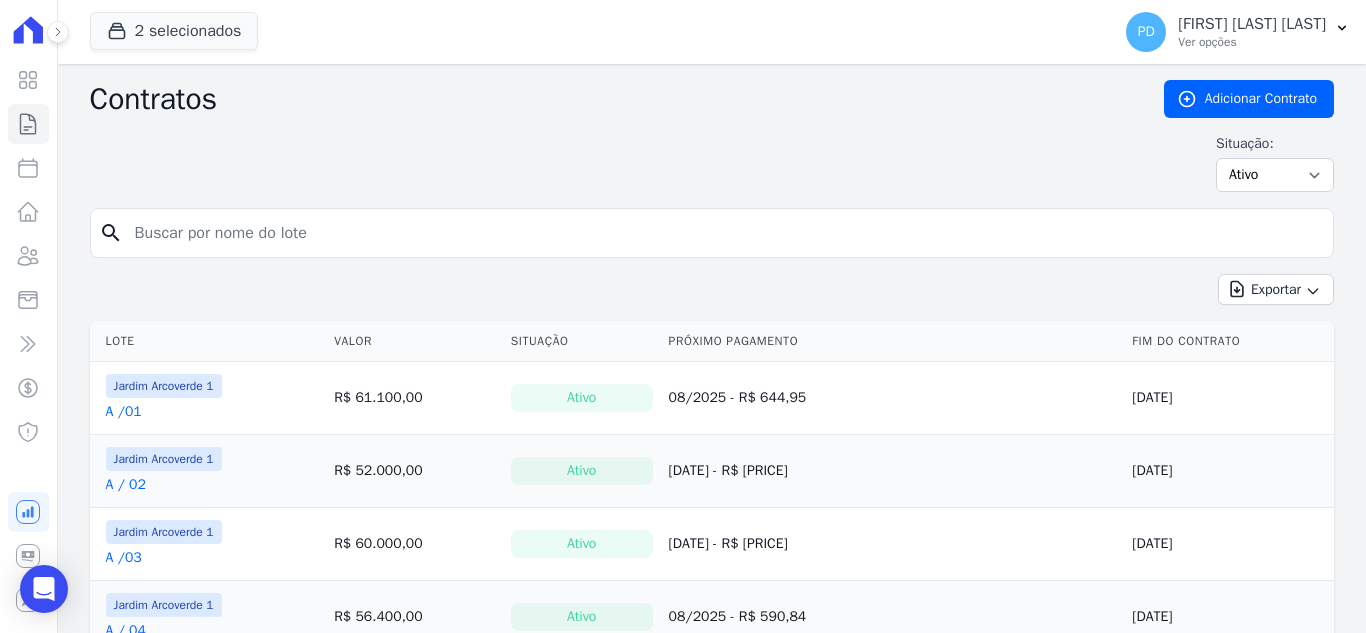 click at bounding box center (724, 233) 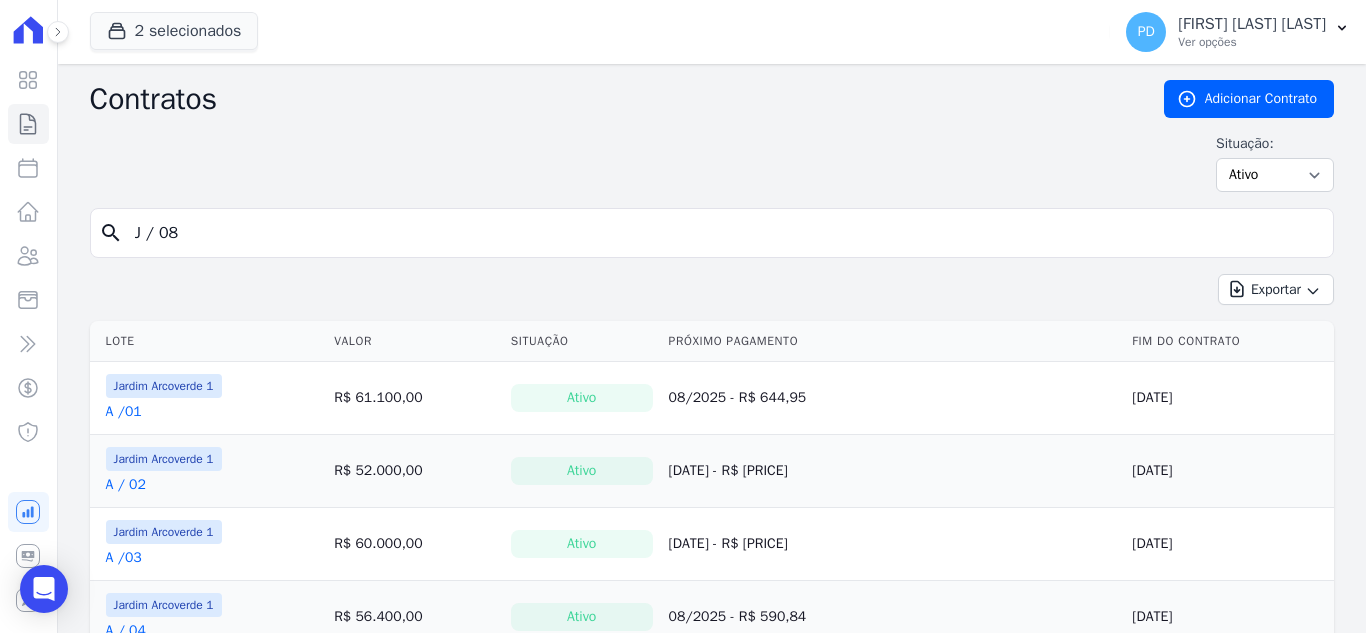 type on "J / 08" 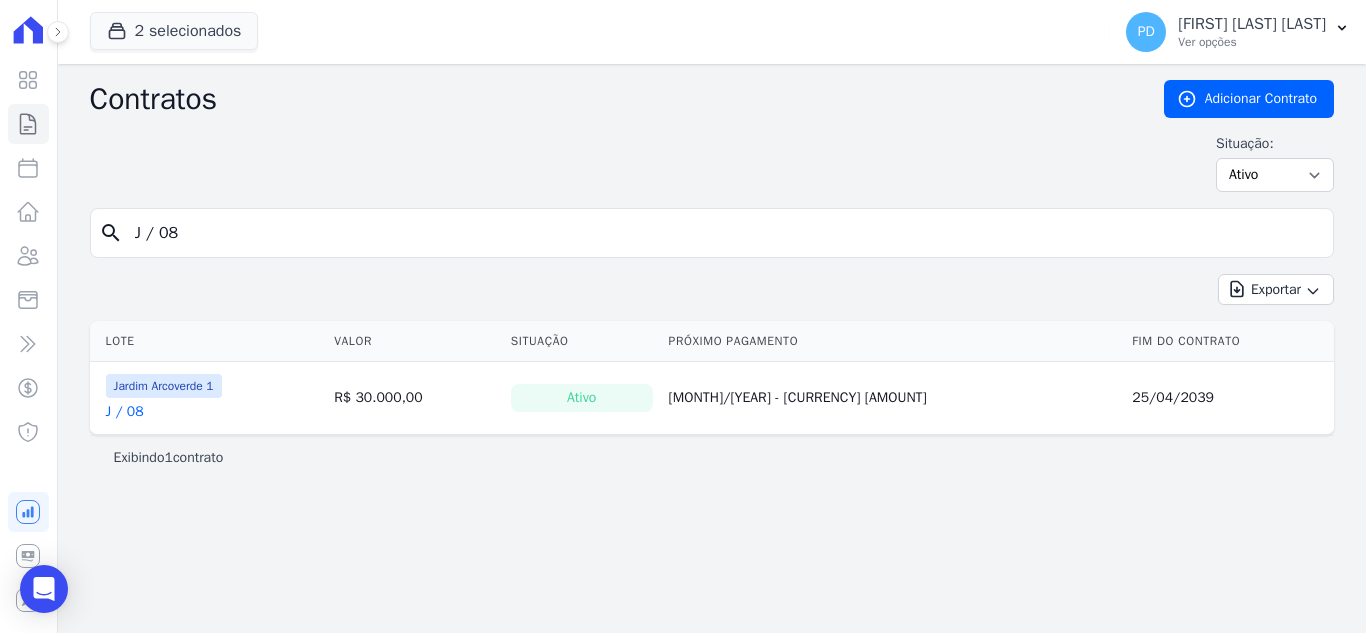 click on "J / 08" at bounding box center (125, 412) 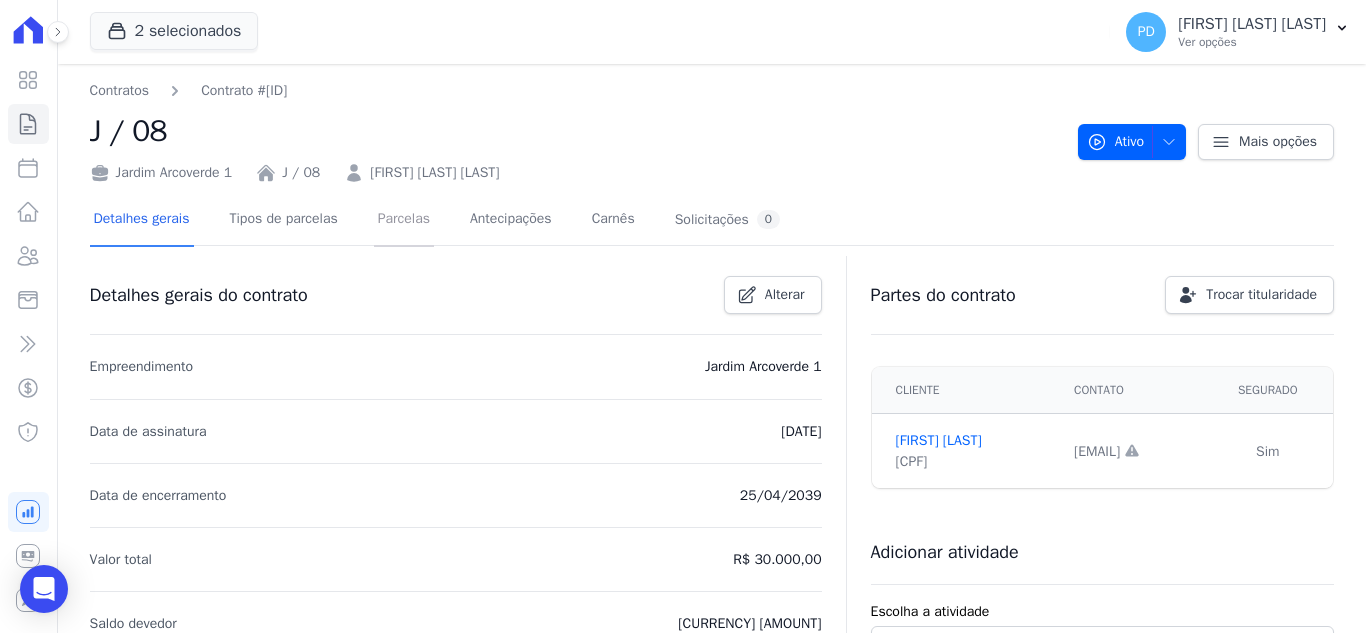 click on "Parcelas" at bounding box center [404, 220] 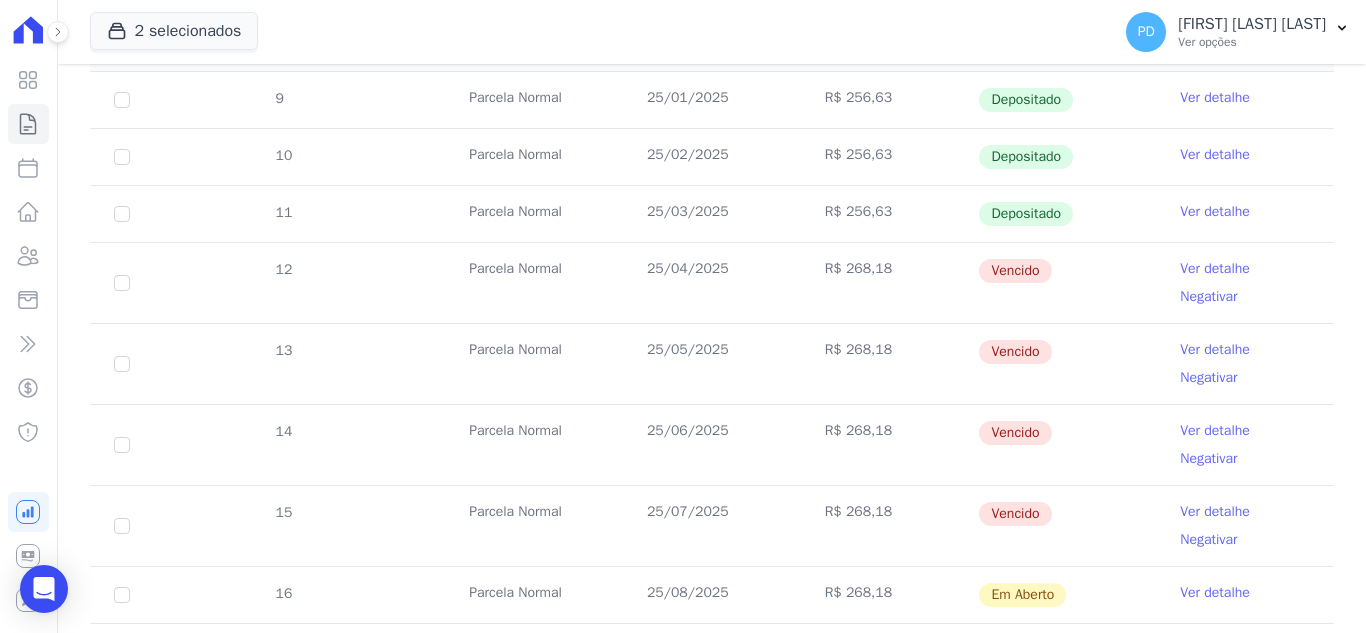 scroll, scrollTop: 400, scrollLeft: 0, axis: vertical 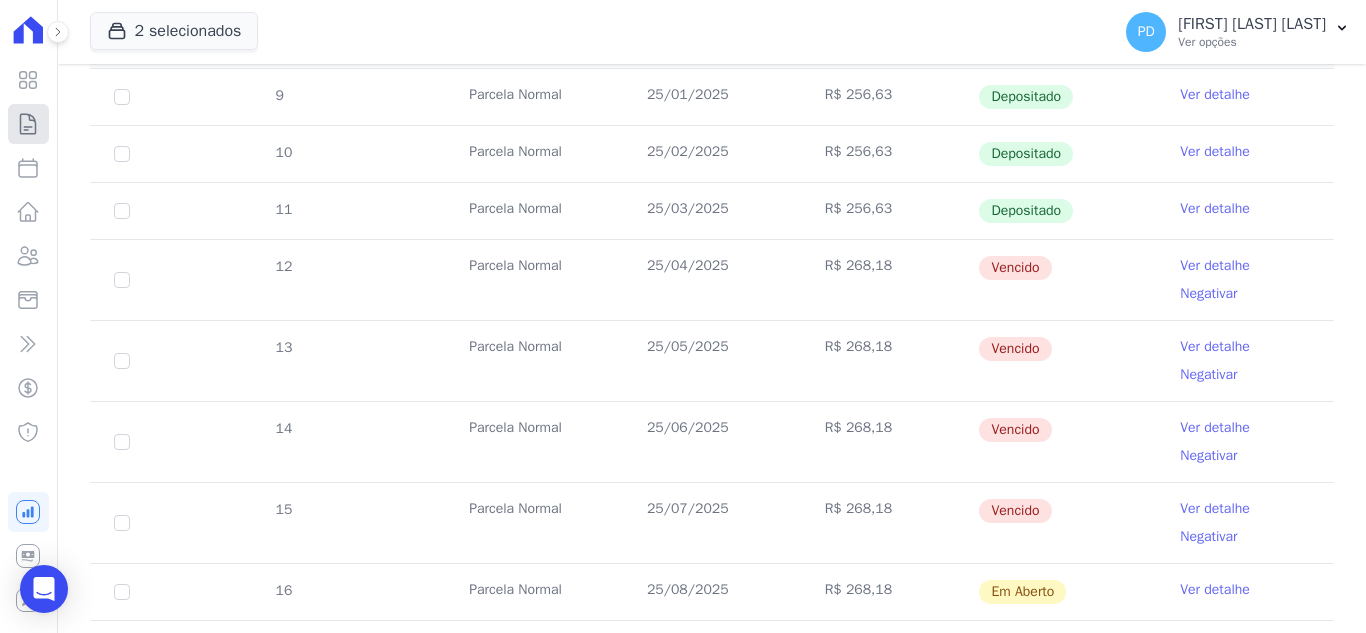 click 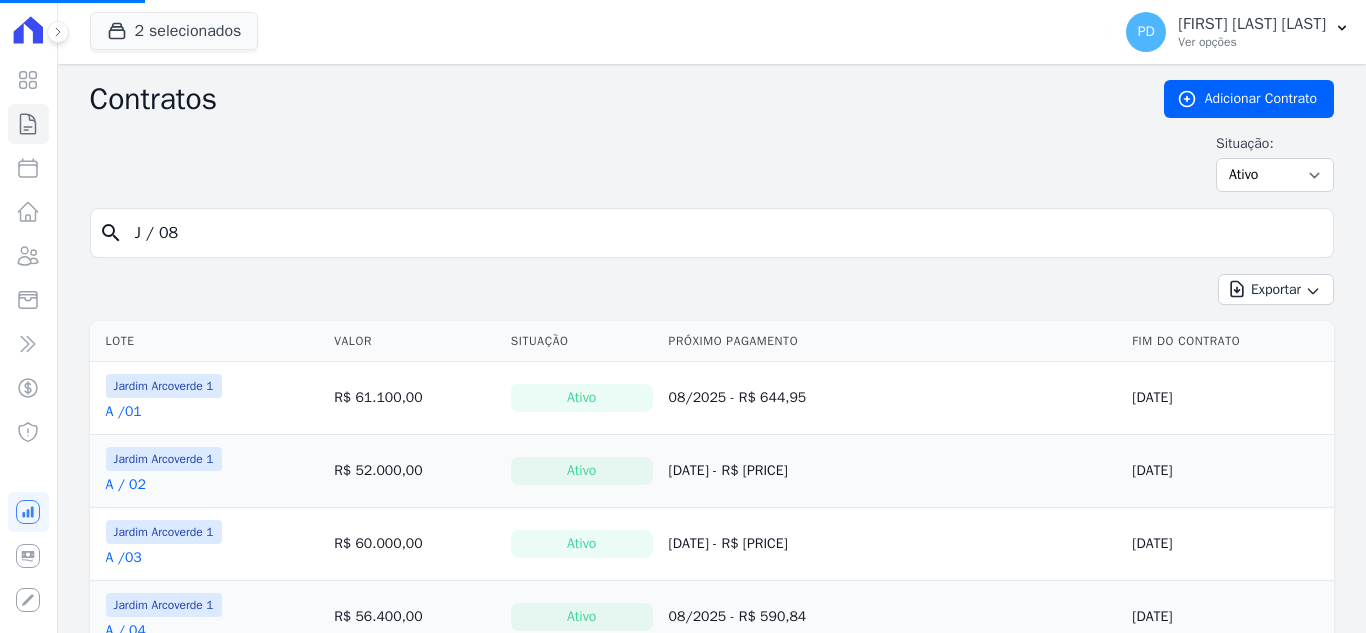 click on "J / 08" at bounding box center [724, 233] 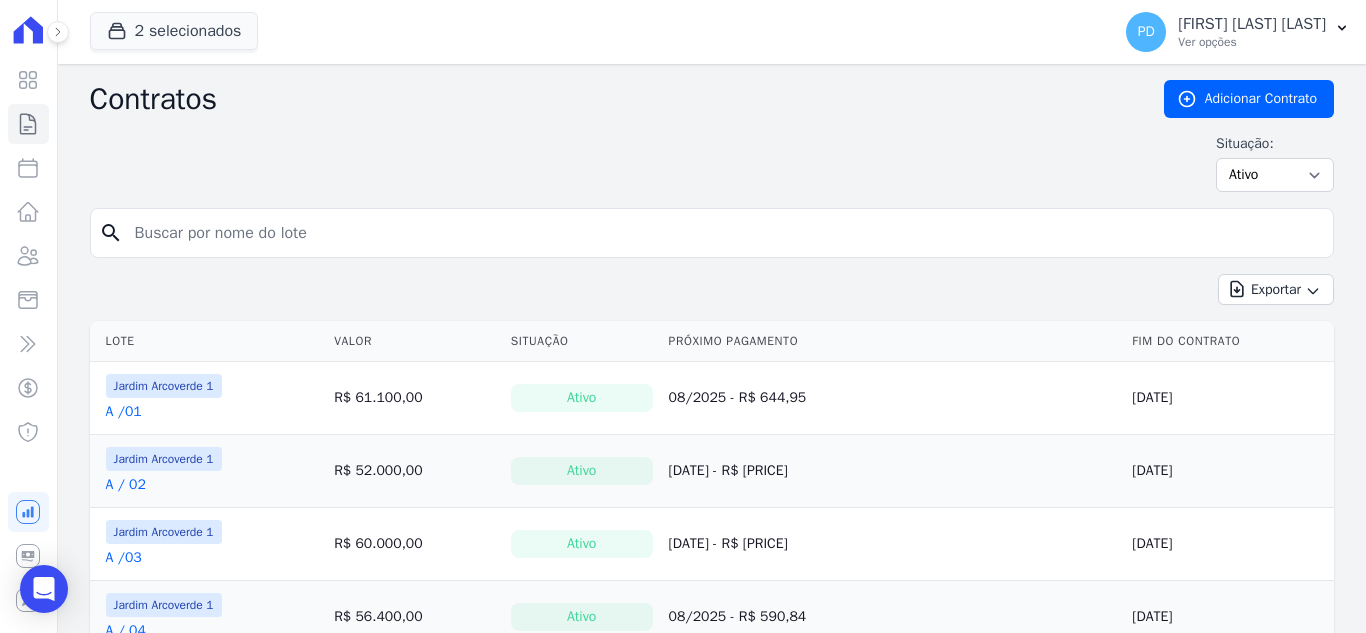 click at bounding box center (724, 233) 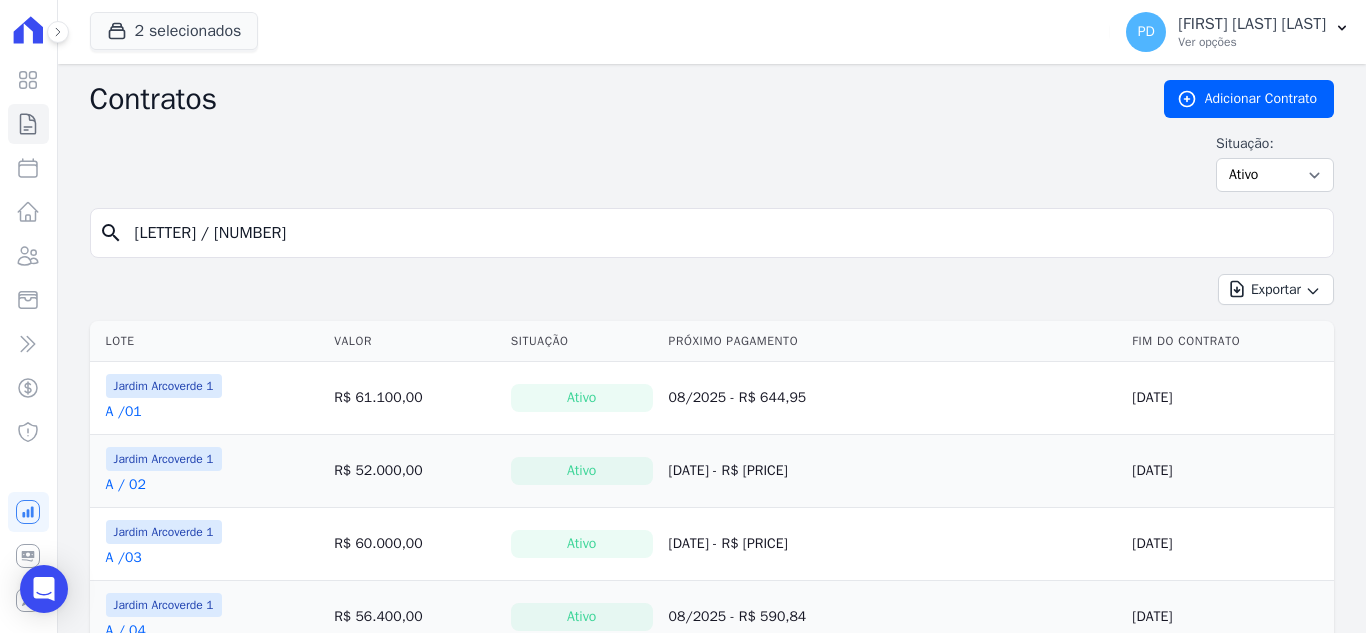 type on "[LETTER] / [NUMBER]" 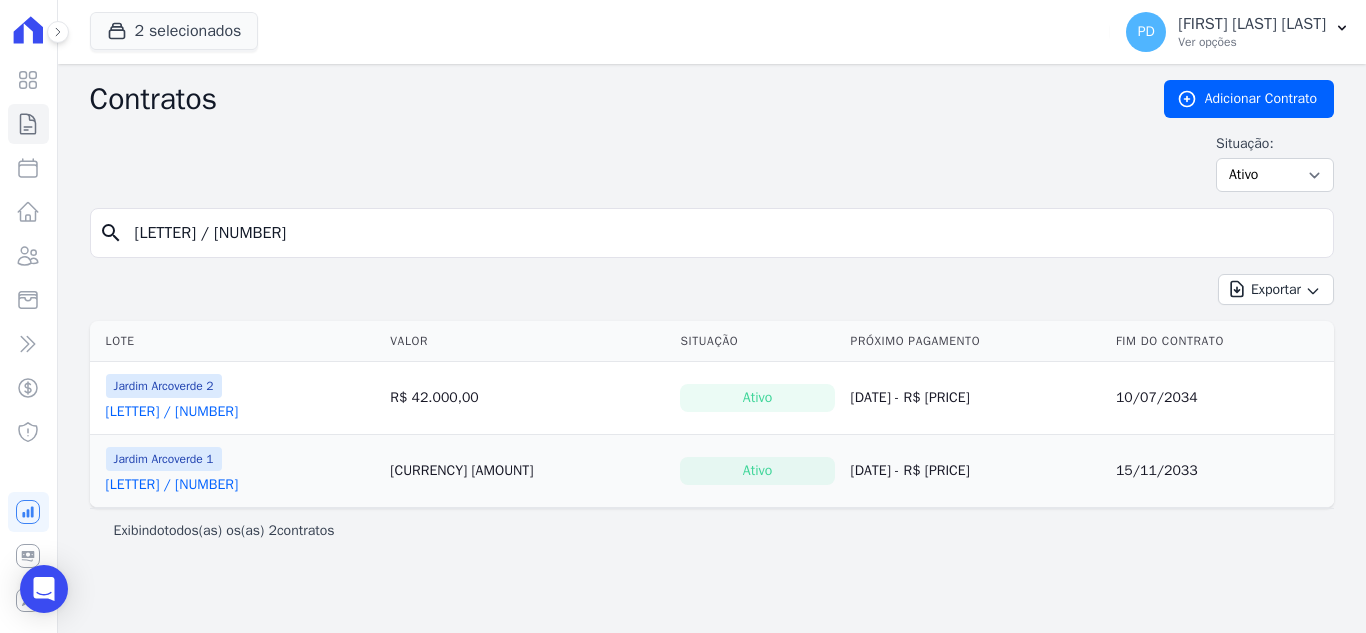 click on "[LETTER] / [NUMBER]" at bounding box center [172, 412] 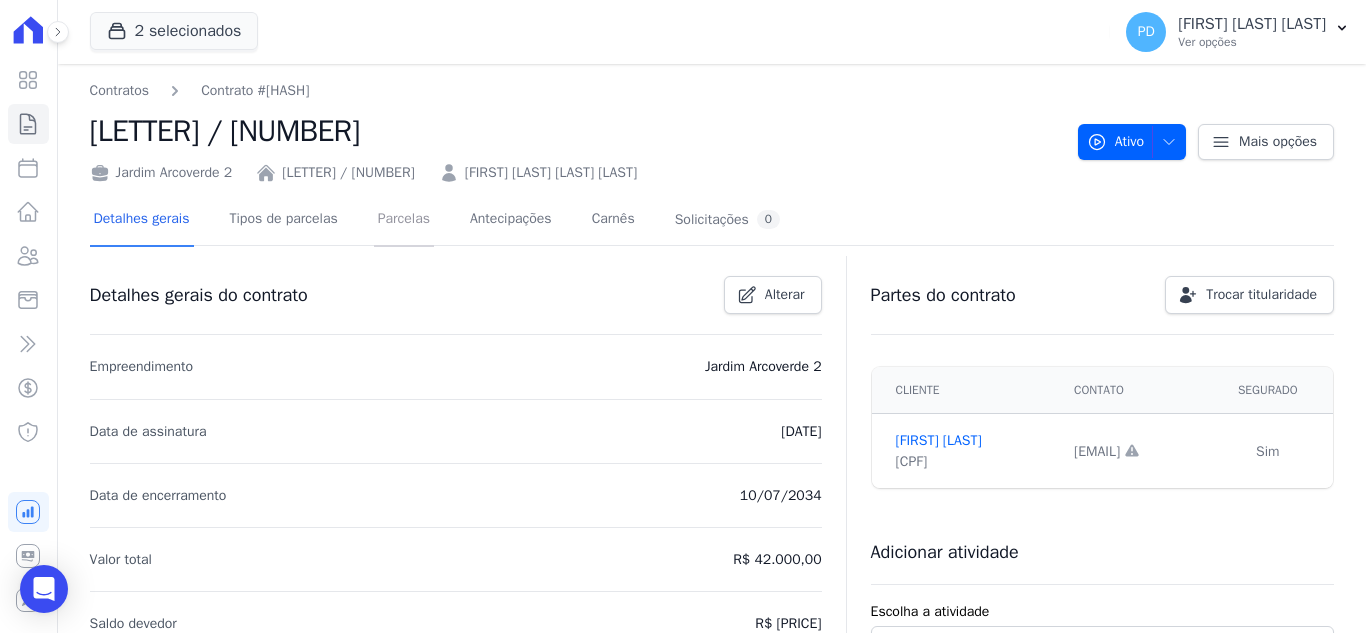 click on "Parcelas" at bounding box center [404, 220] 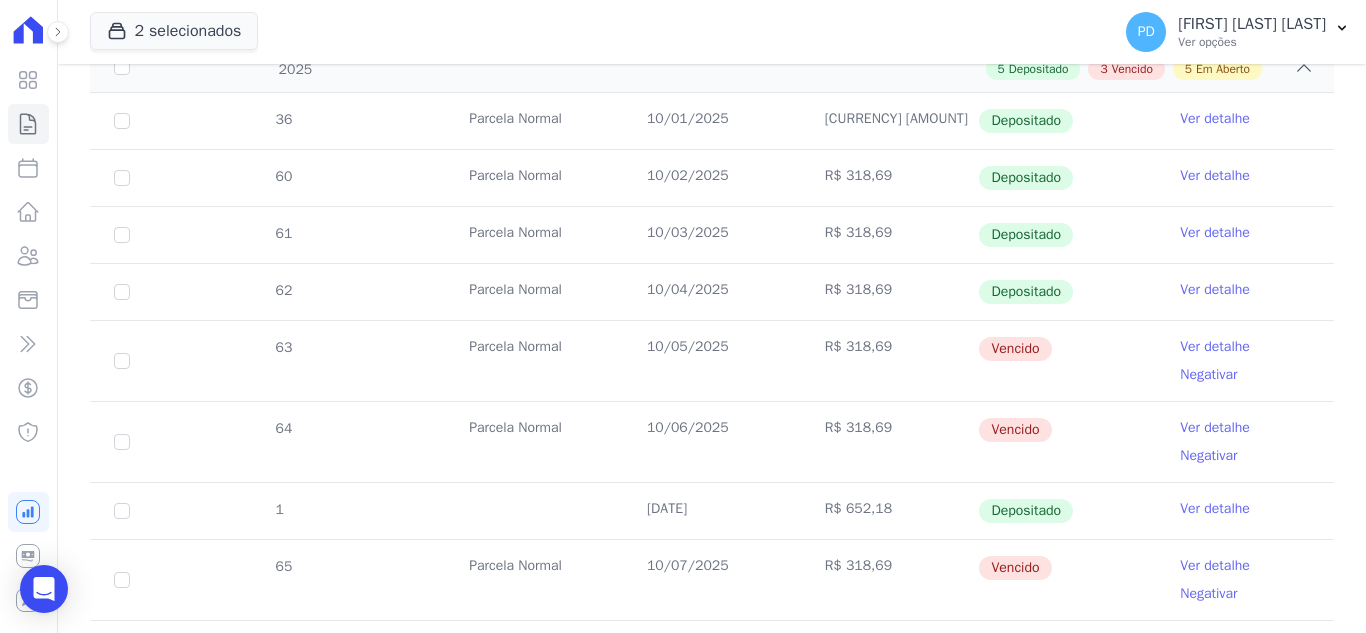 scroll, scrollTop: 600, scrollLeft: 0, axis: vertical 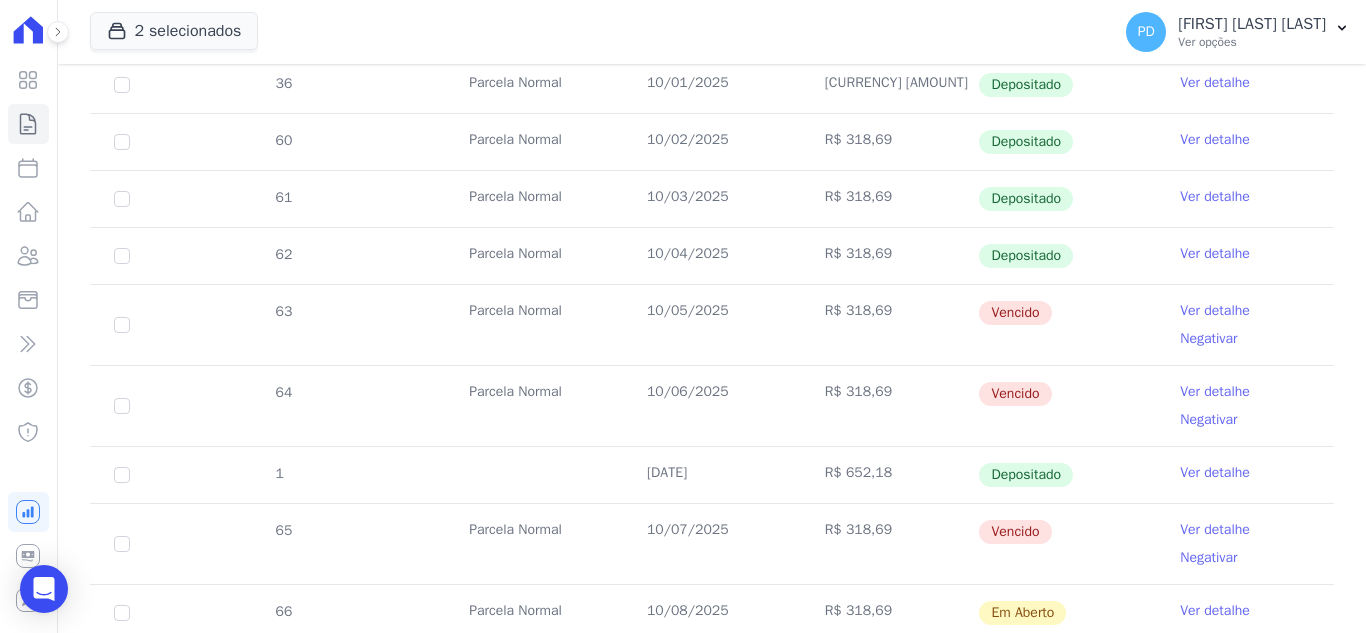 click on "Ver detalhe" at bounding box center [1215, 530] 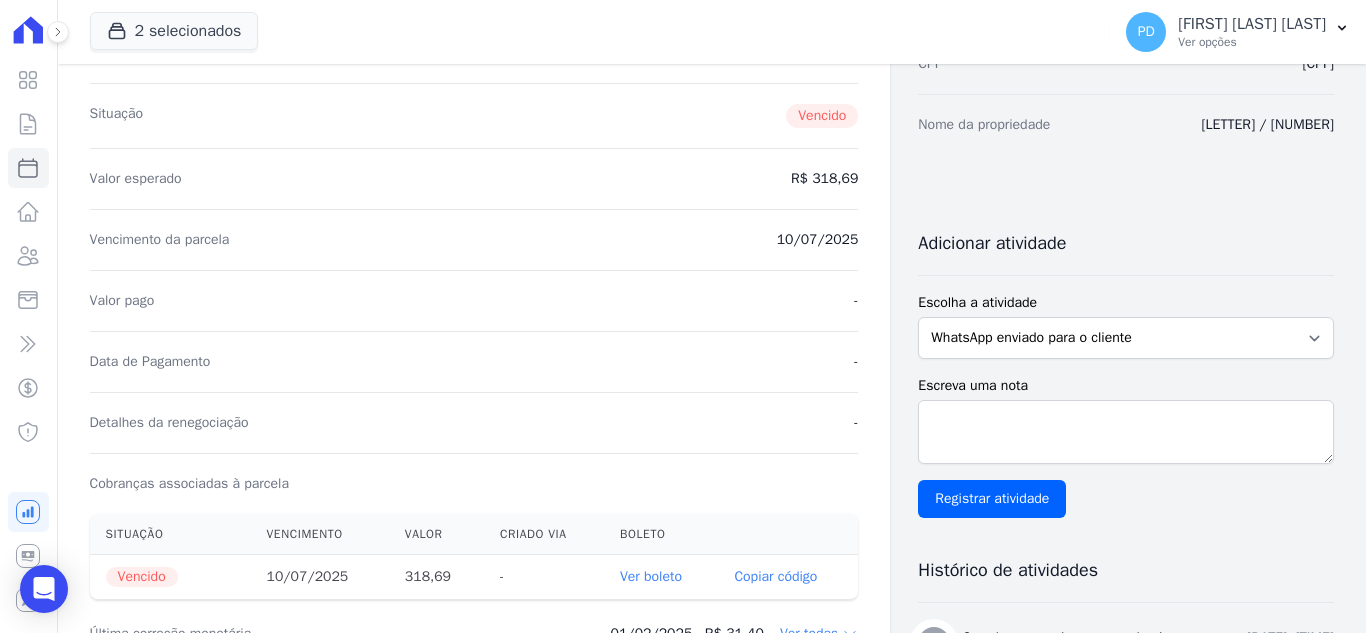 scroll, scrollTop: 300, scrollLeft: 0, axis: vertical 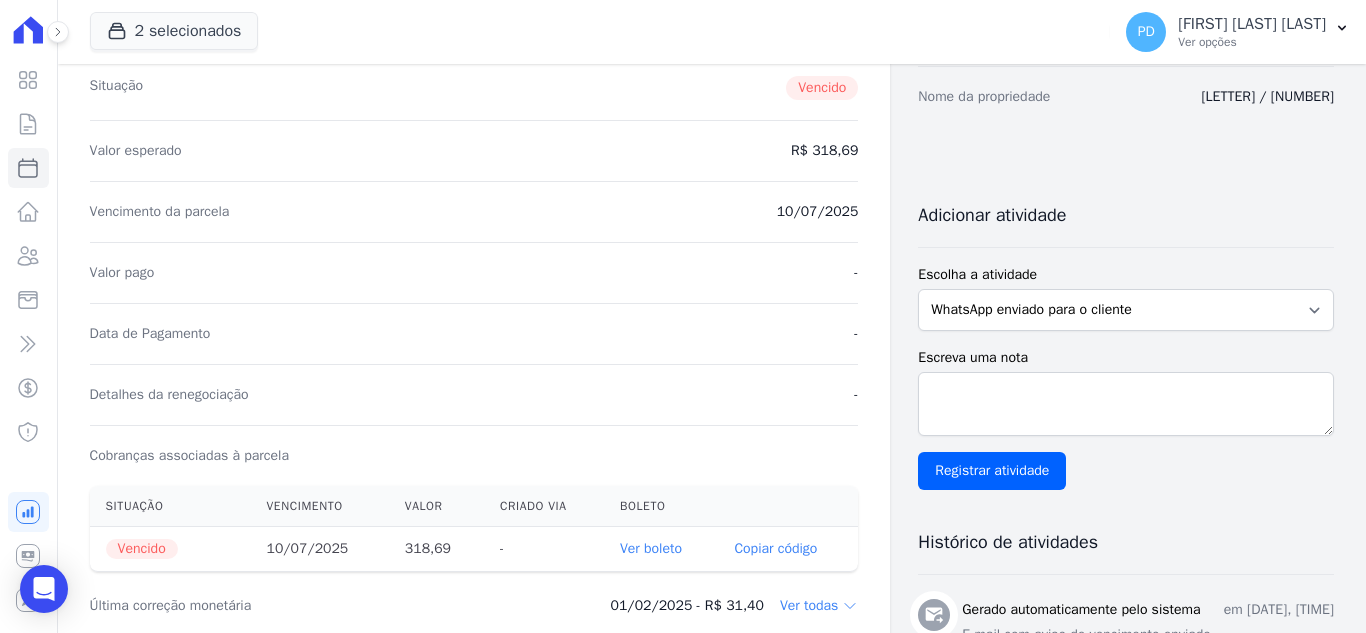 click on "Ver boleto" at bounding box center [651, 548] 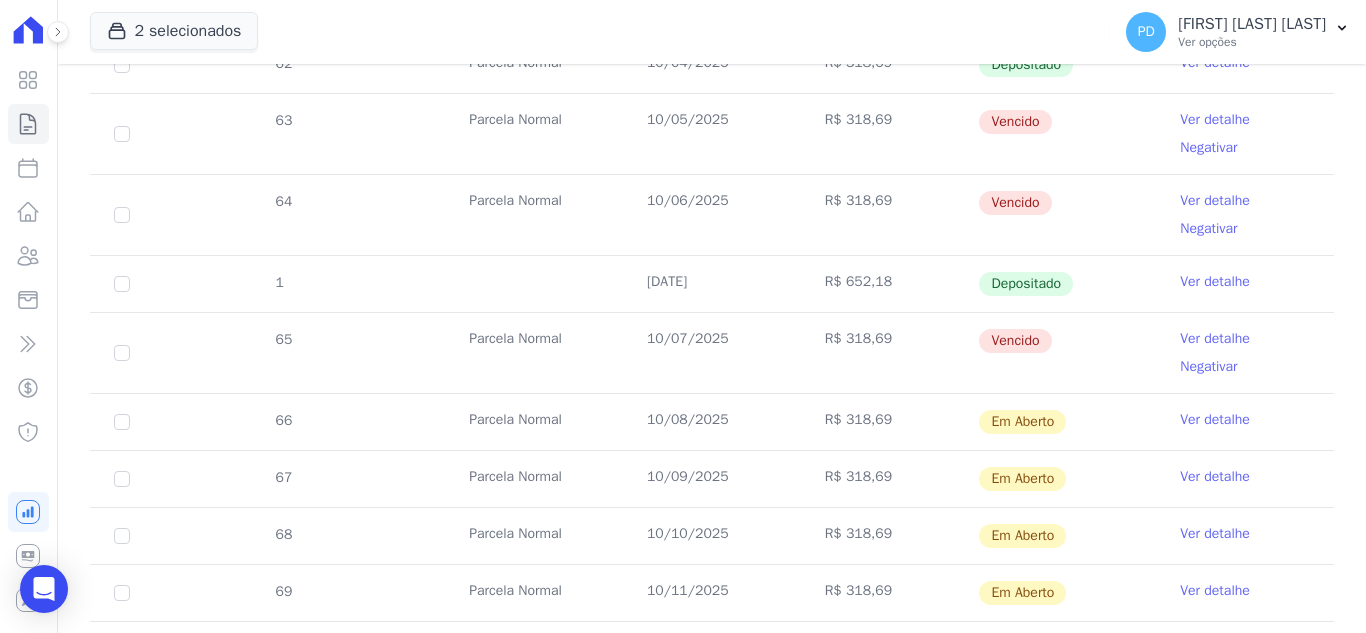scroll, scrollTop: 800, scrollLeft: 0, axis: vertical 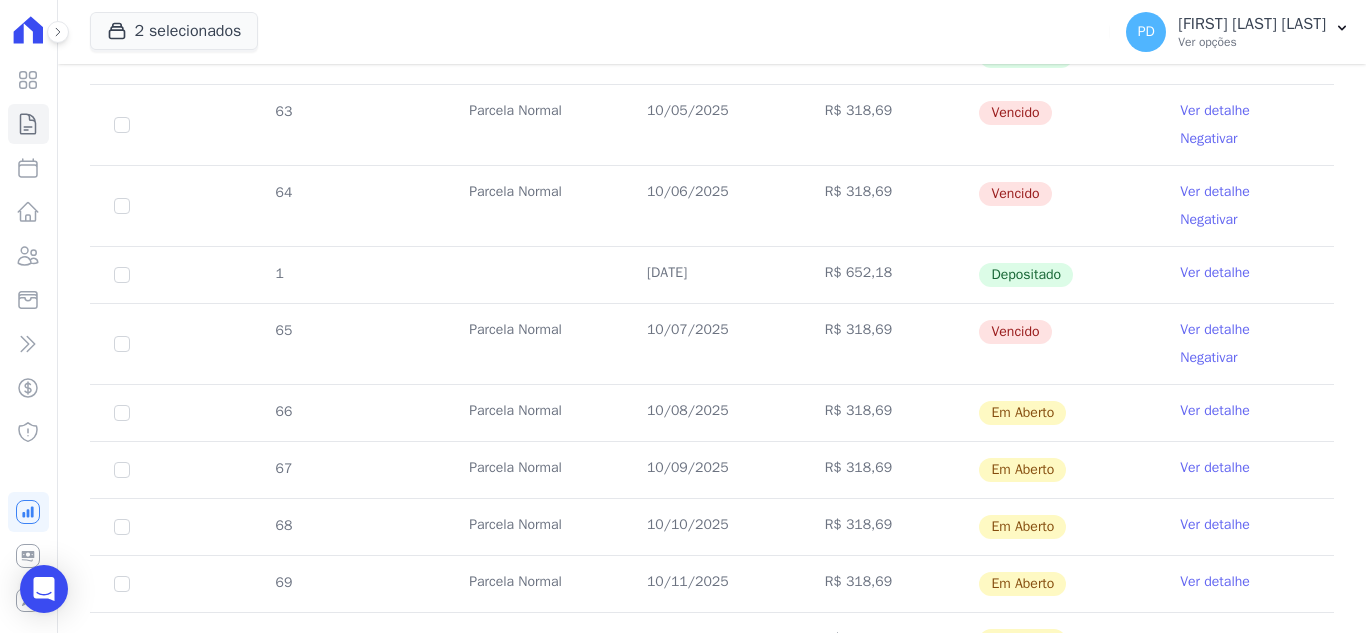 click on "Ver detalhe" at bounding box center (1215, 411) 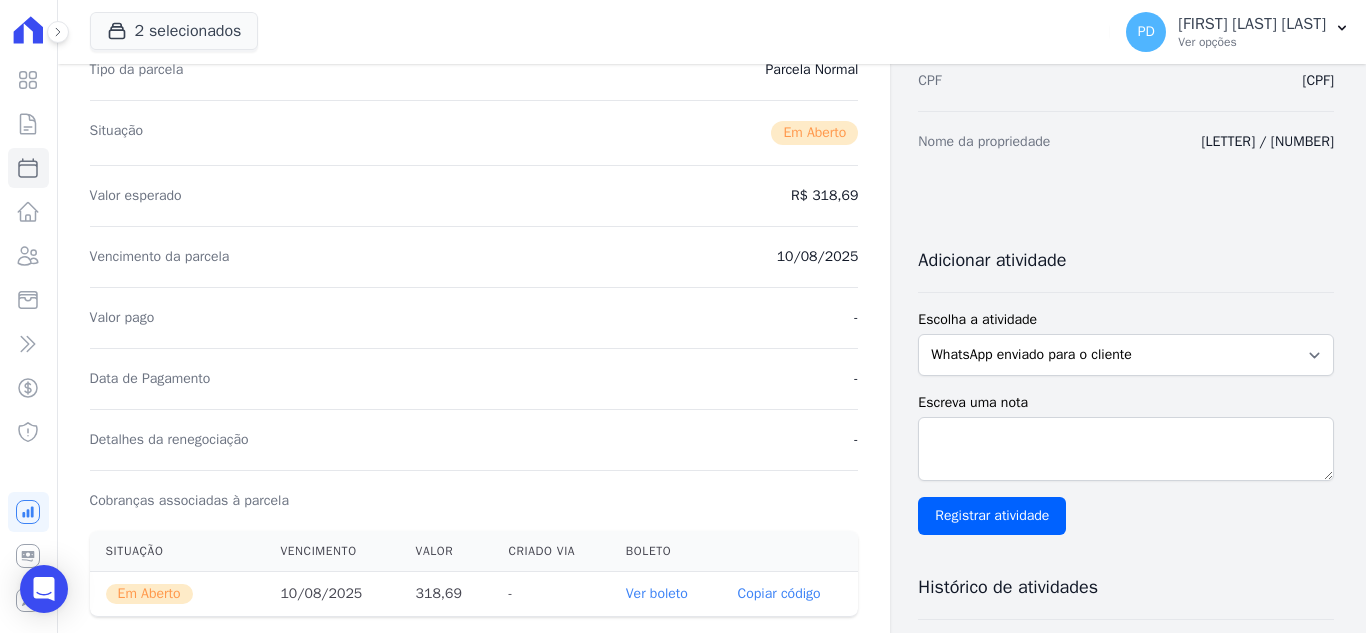scroll, scrollTop: 600, scrollLeft: 0, axis: vertical 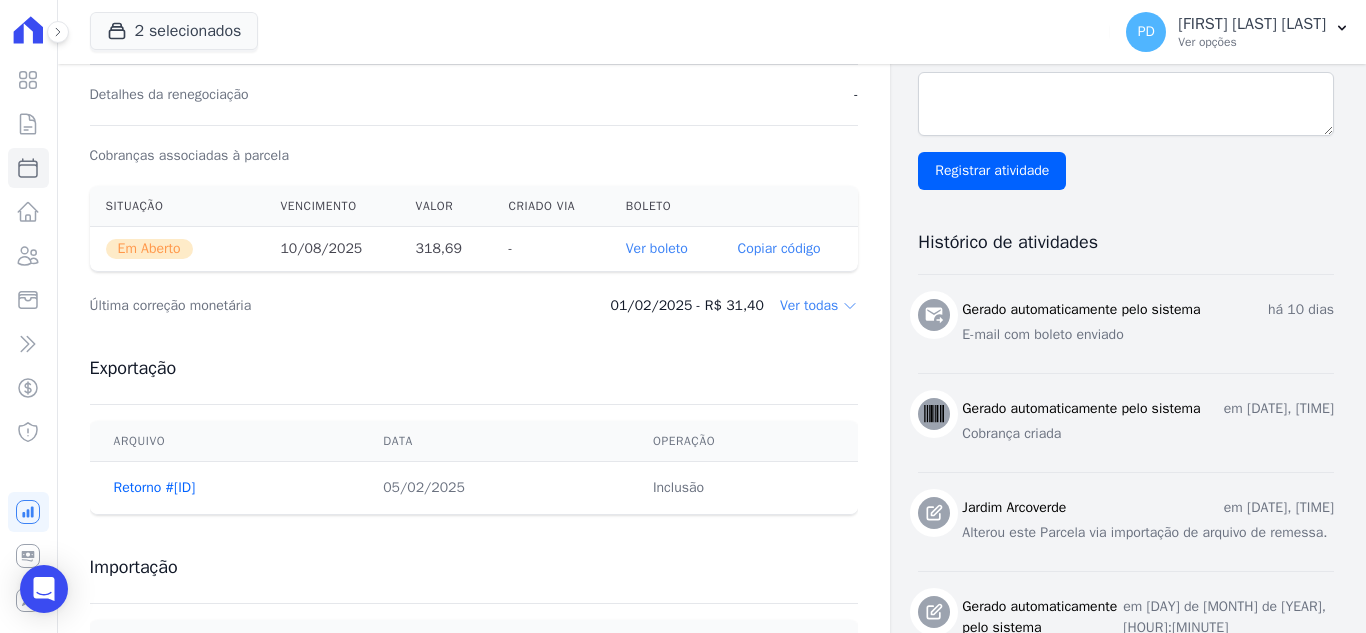 click on "Ver boleto" at bounding box center (657, 248) 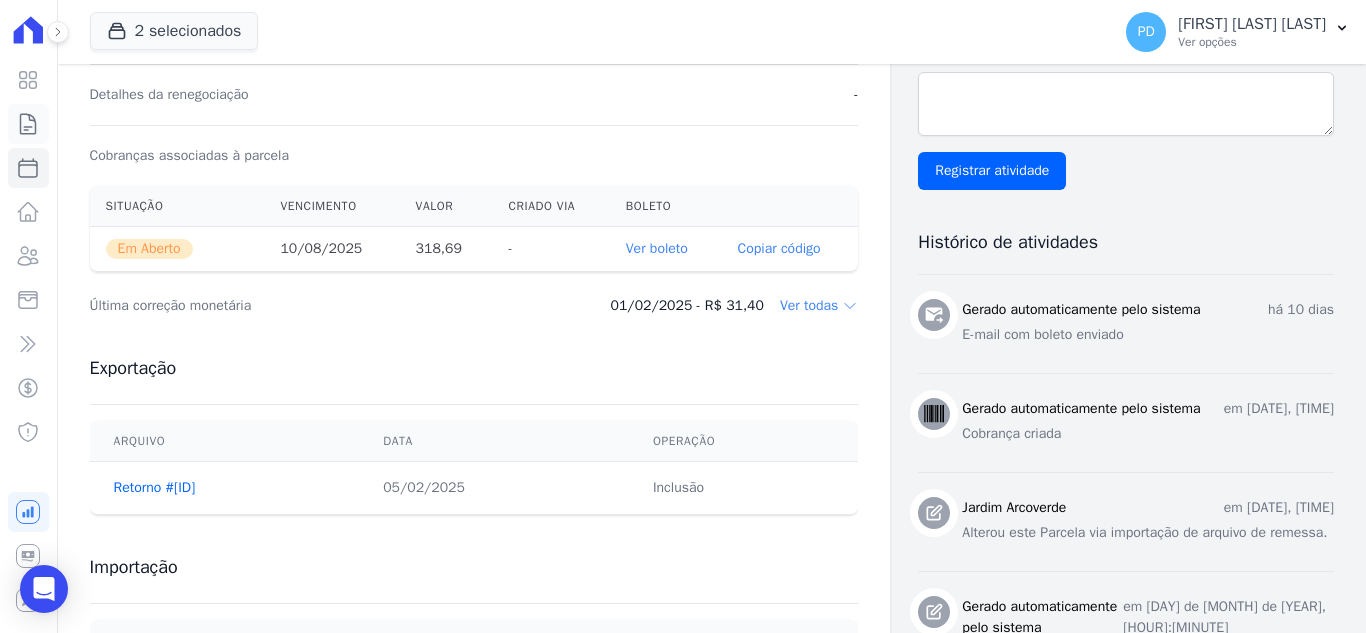 click 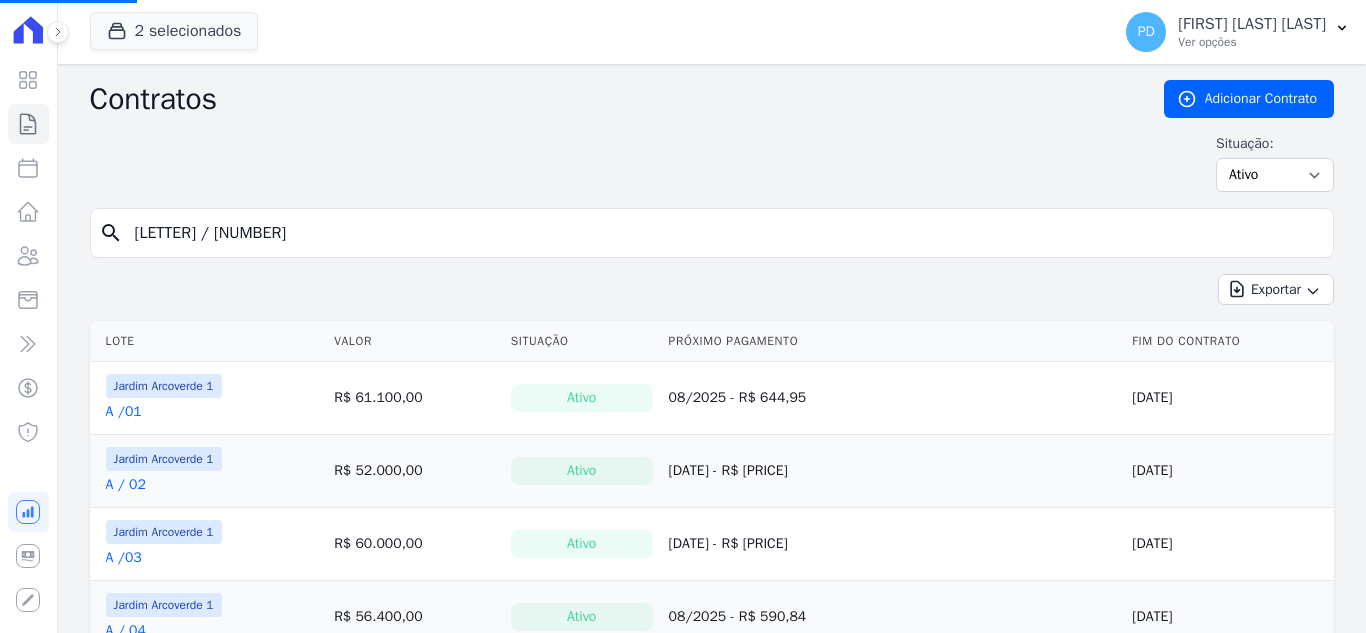 drag, startPoint x: 198, startPoint y: 231, endPoint x: 76, endPoint y: 232, distance: 122.0041 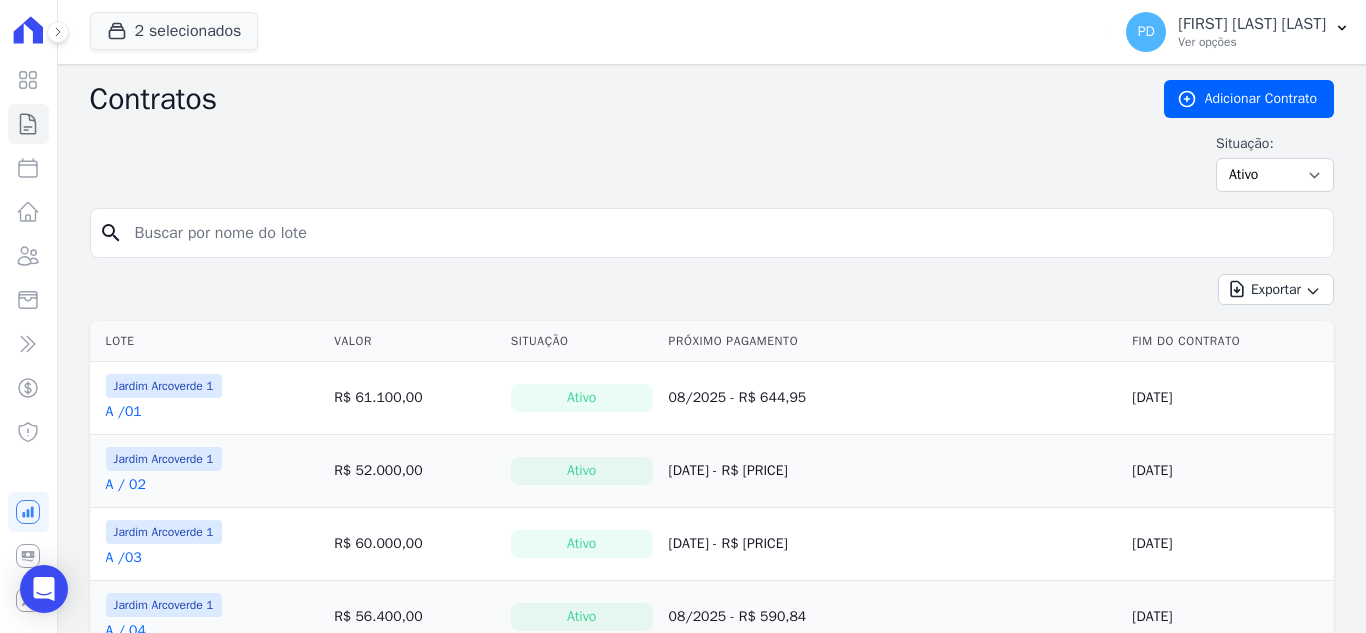 click at bounding box center (724, 233) 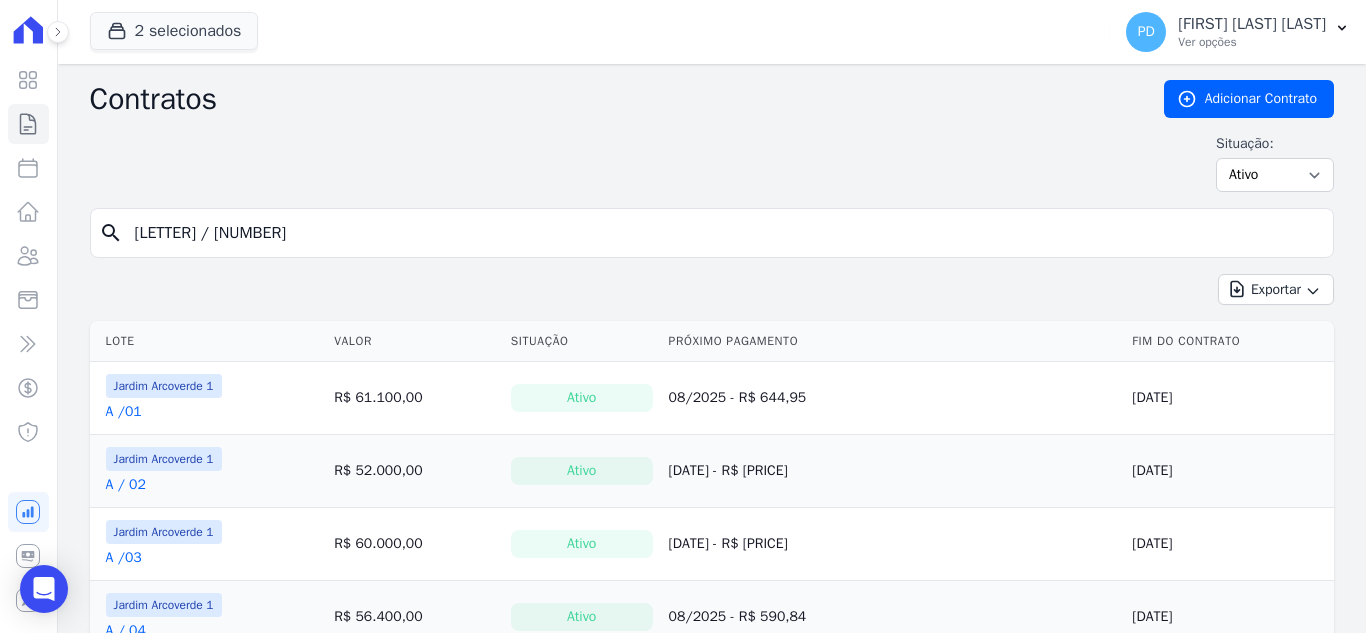 type on "[LETTER] / [NUMBER]" 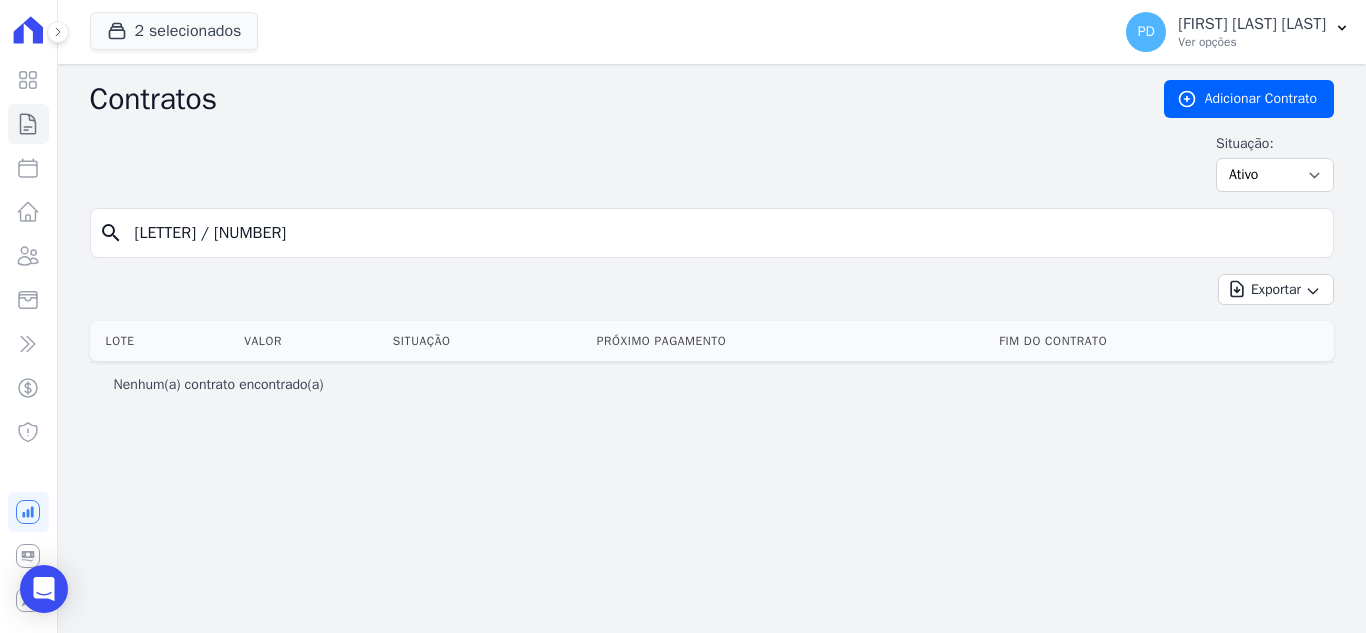 click on "[LETTER] / [NUMBER]" at bounding box center (724, 233) 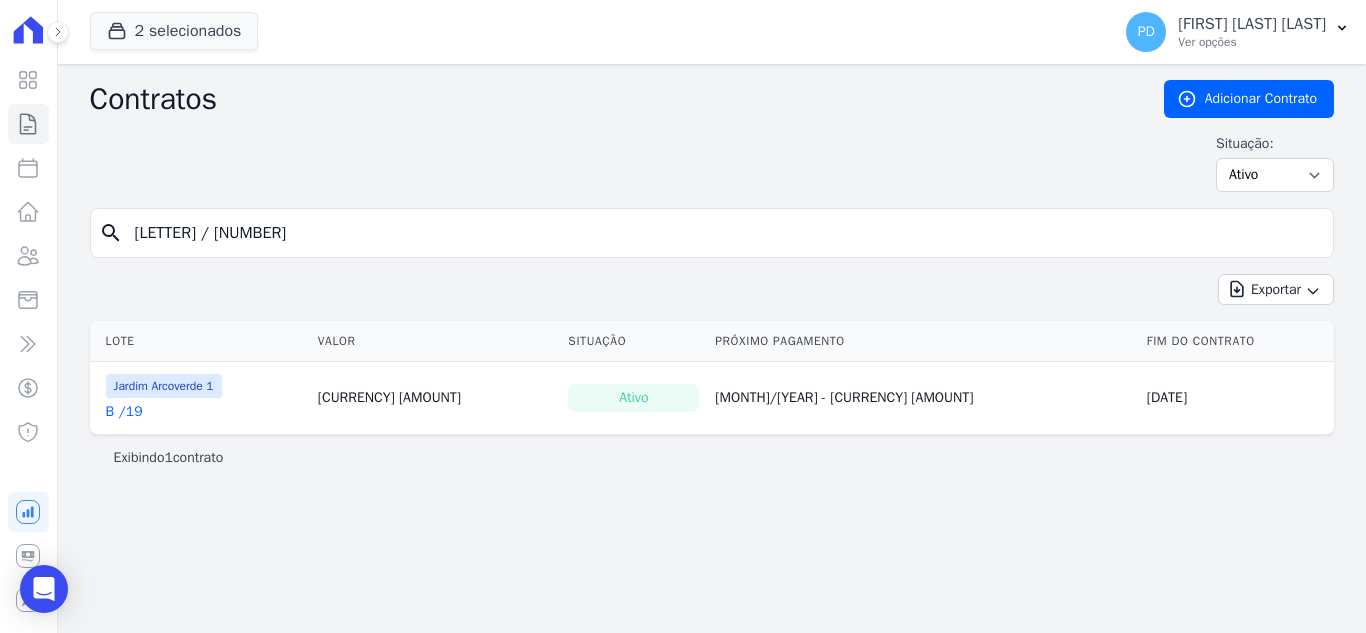 click on "B /19" at bounding box center (124, 412) 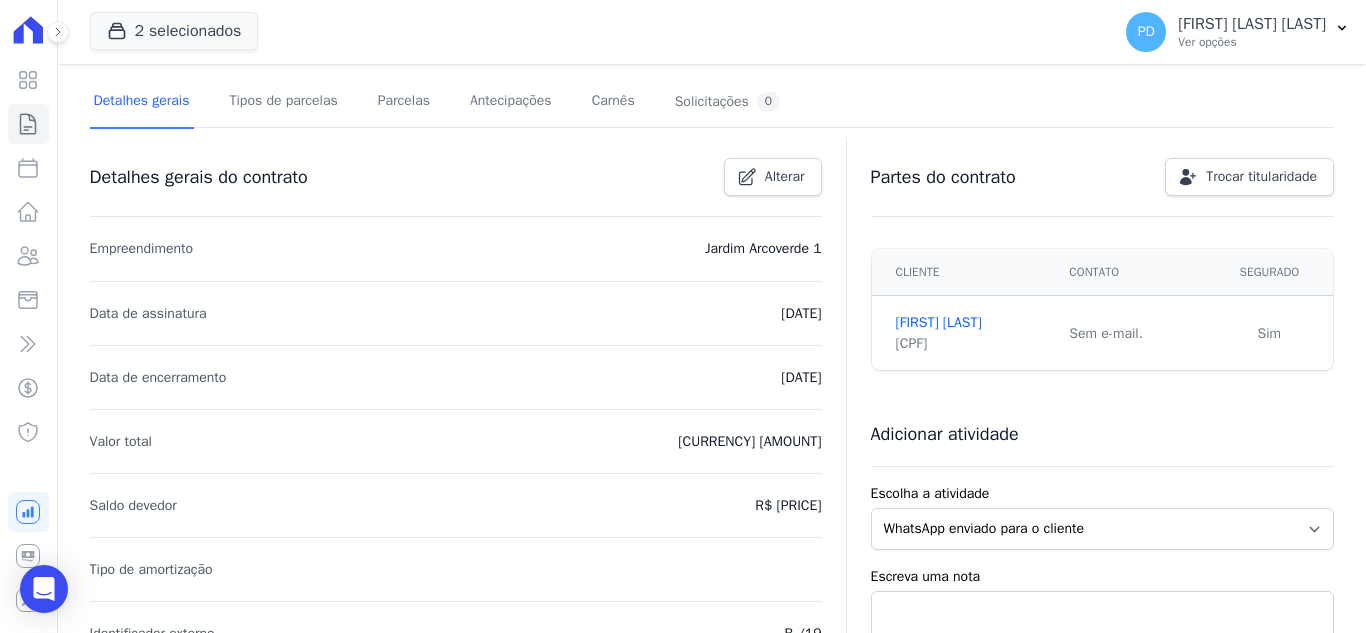 scroll, scrollTop: 100, scrollLeft: 0, axis: vertical 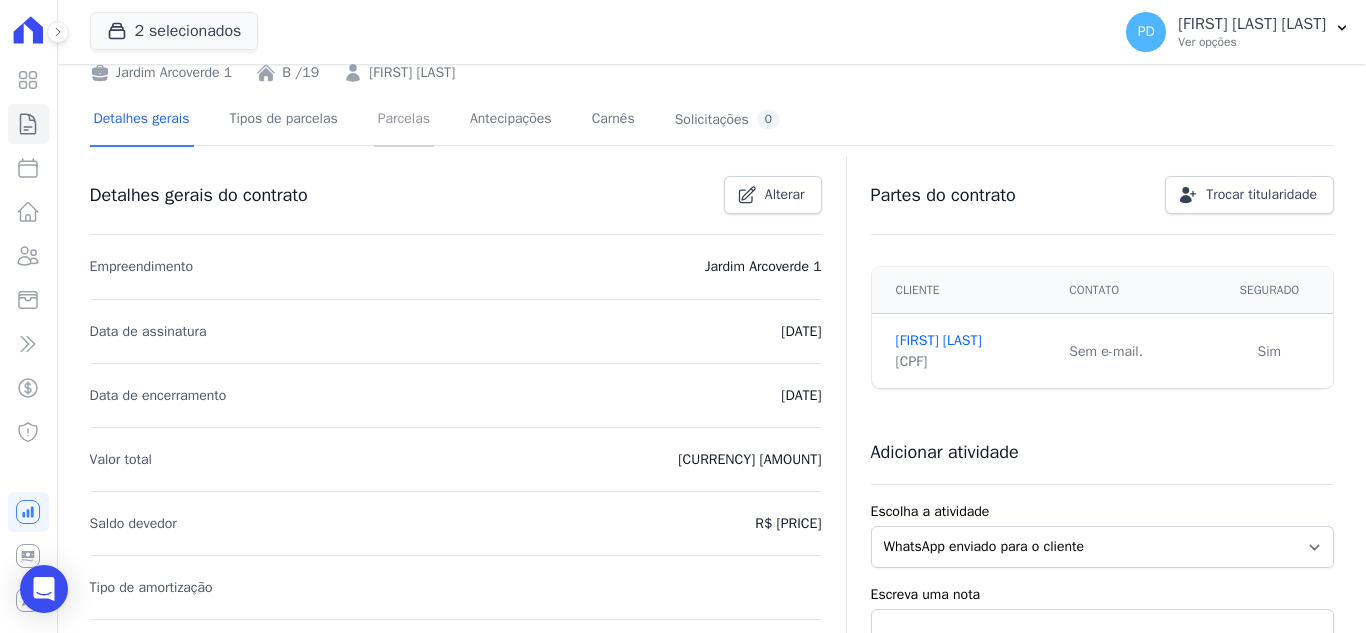click on "Parcelas" at bounding box center [404, 120] 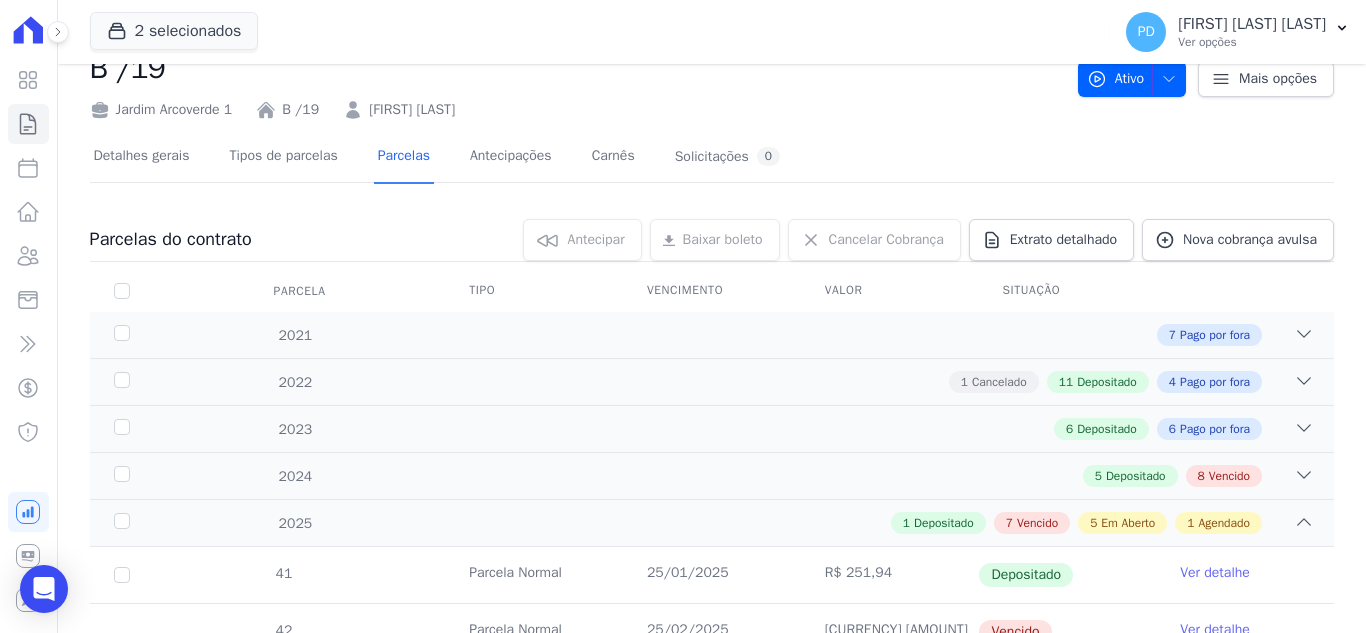 scroll, scrollTop: 0, scrollLeft: 0, axis: both 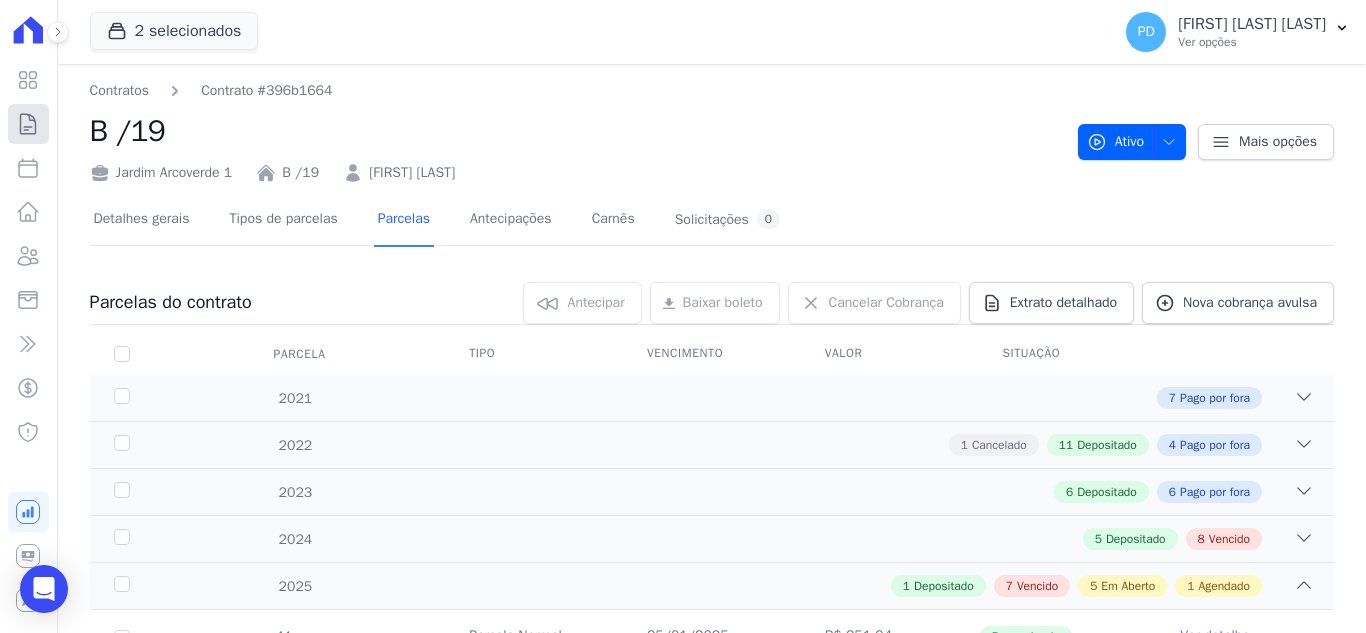 click on "Contratos" at bounding box center [28, 124] 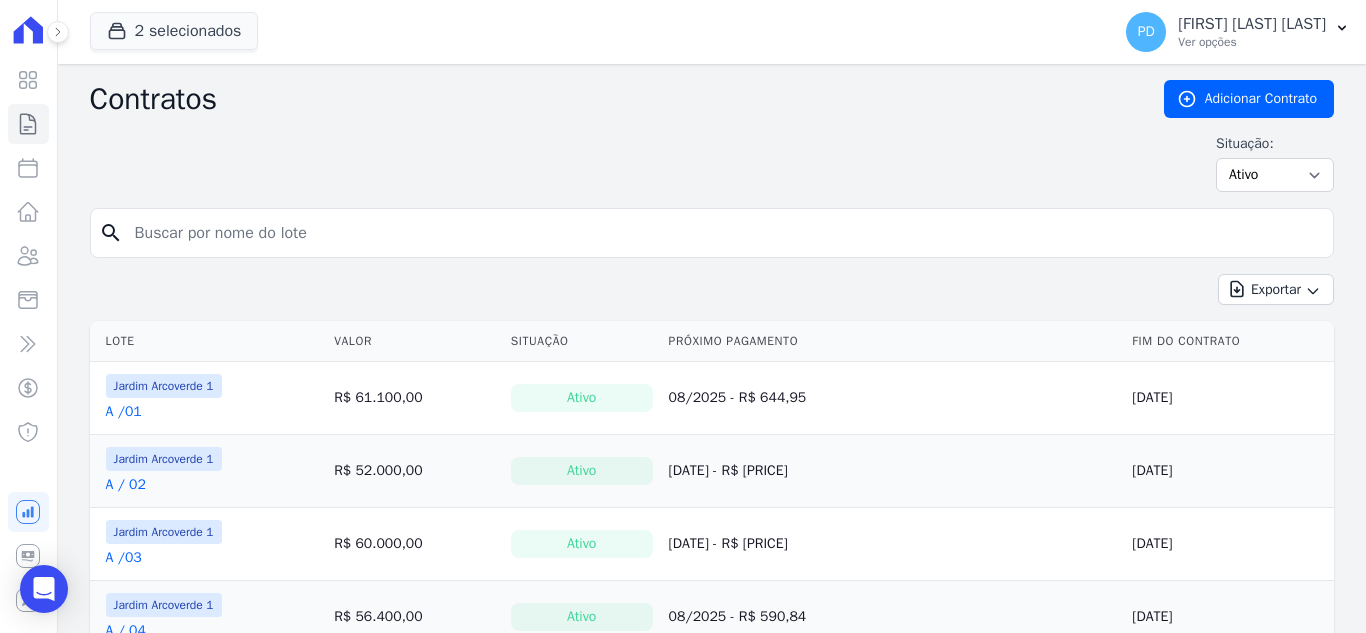 click at bounding box center (724, 233) 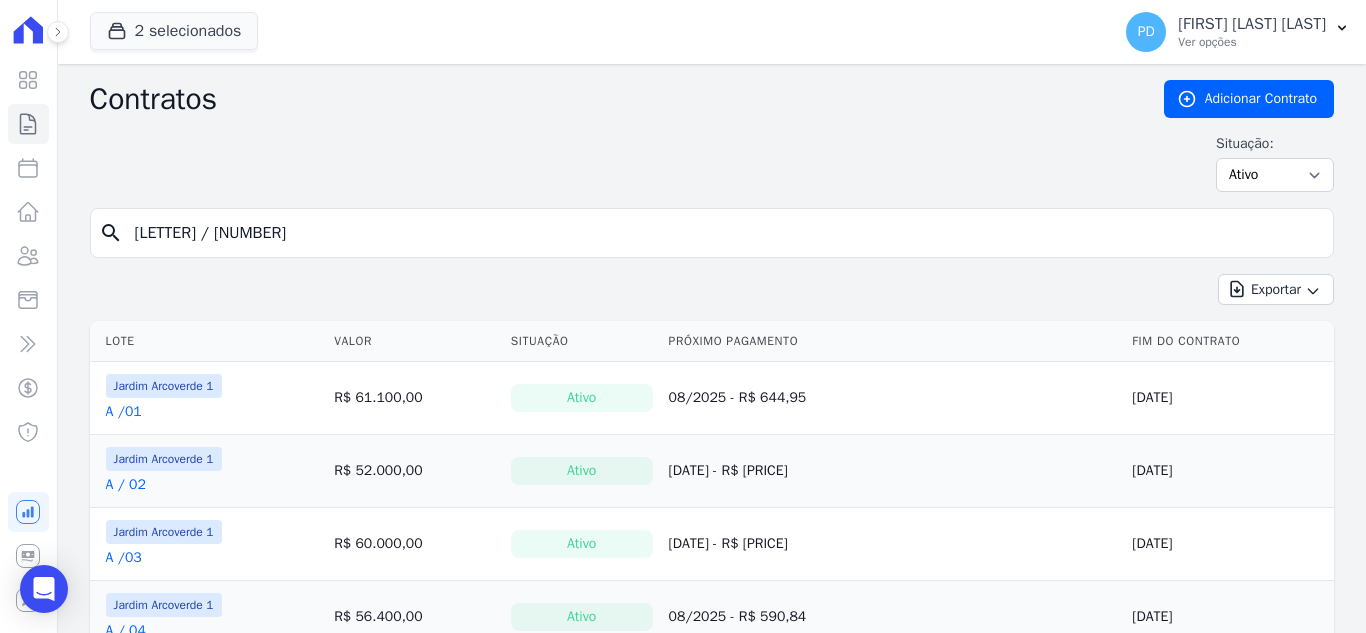type on "[LETTER] / [NUMBER]" 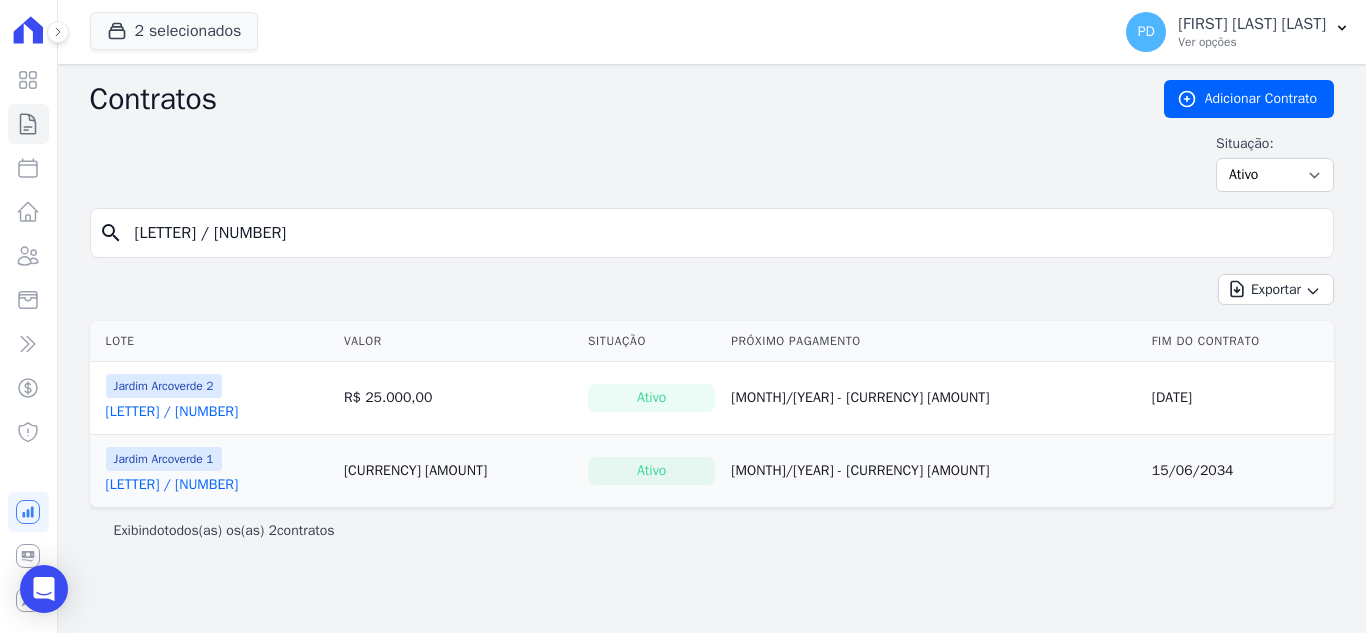 click on "[LETTER] / [NUMBER]" at bounding box center [172, 485] 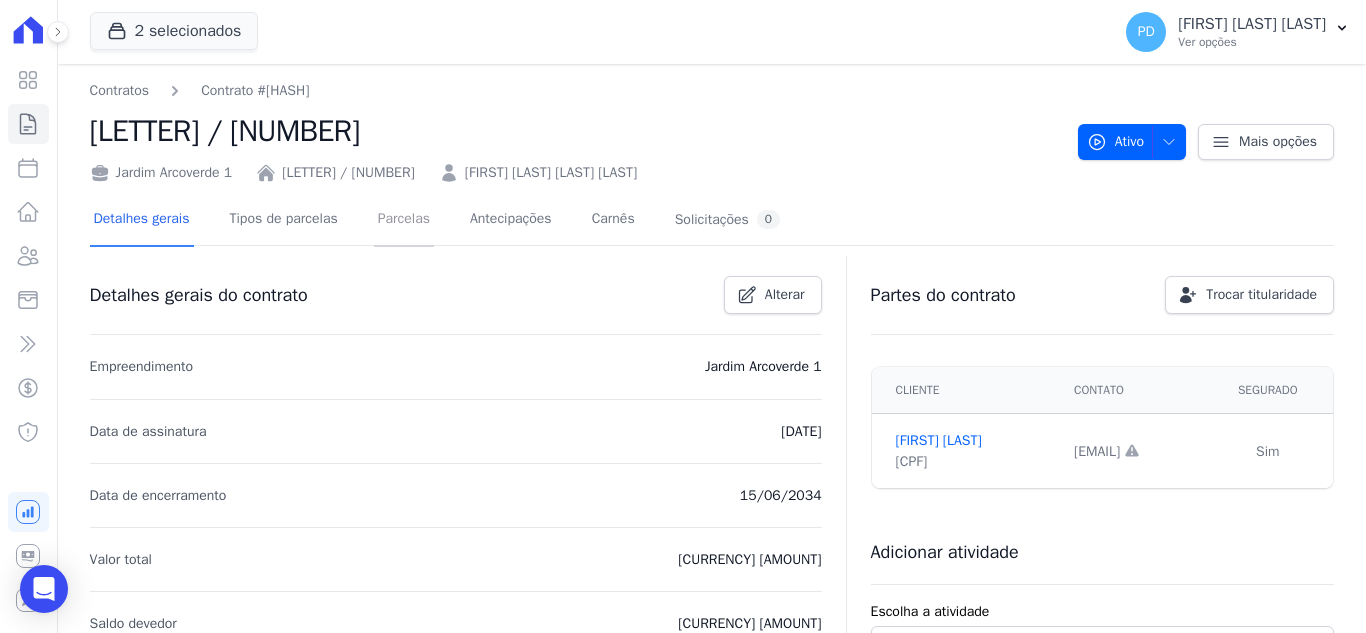 click on "Parcelas" at bounding box center (404, 220) 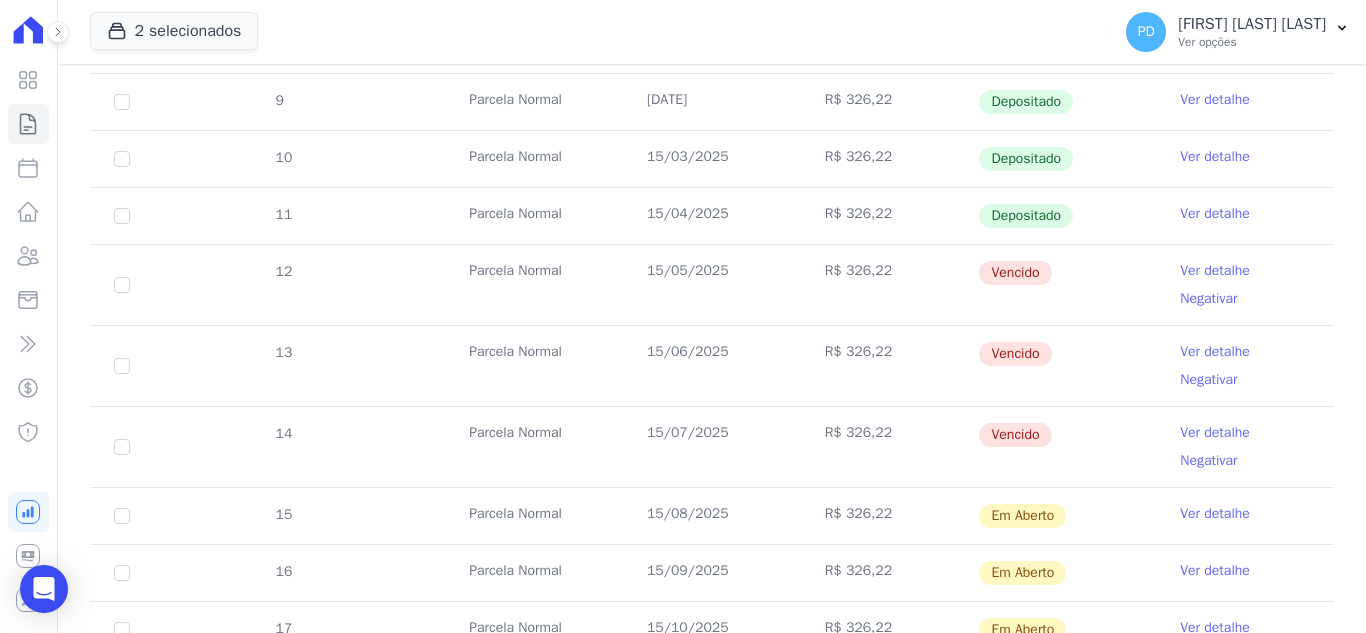 scroll, scrollTop: 500, scrollLeft: 0, axis: vertical 